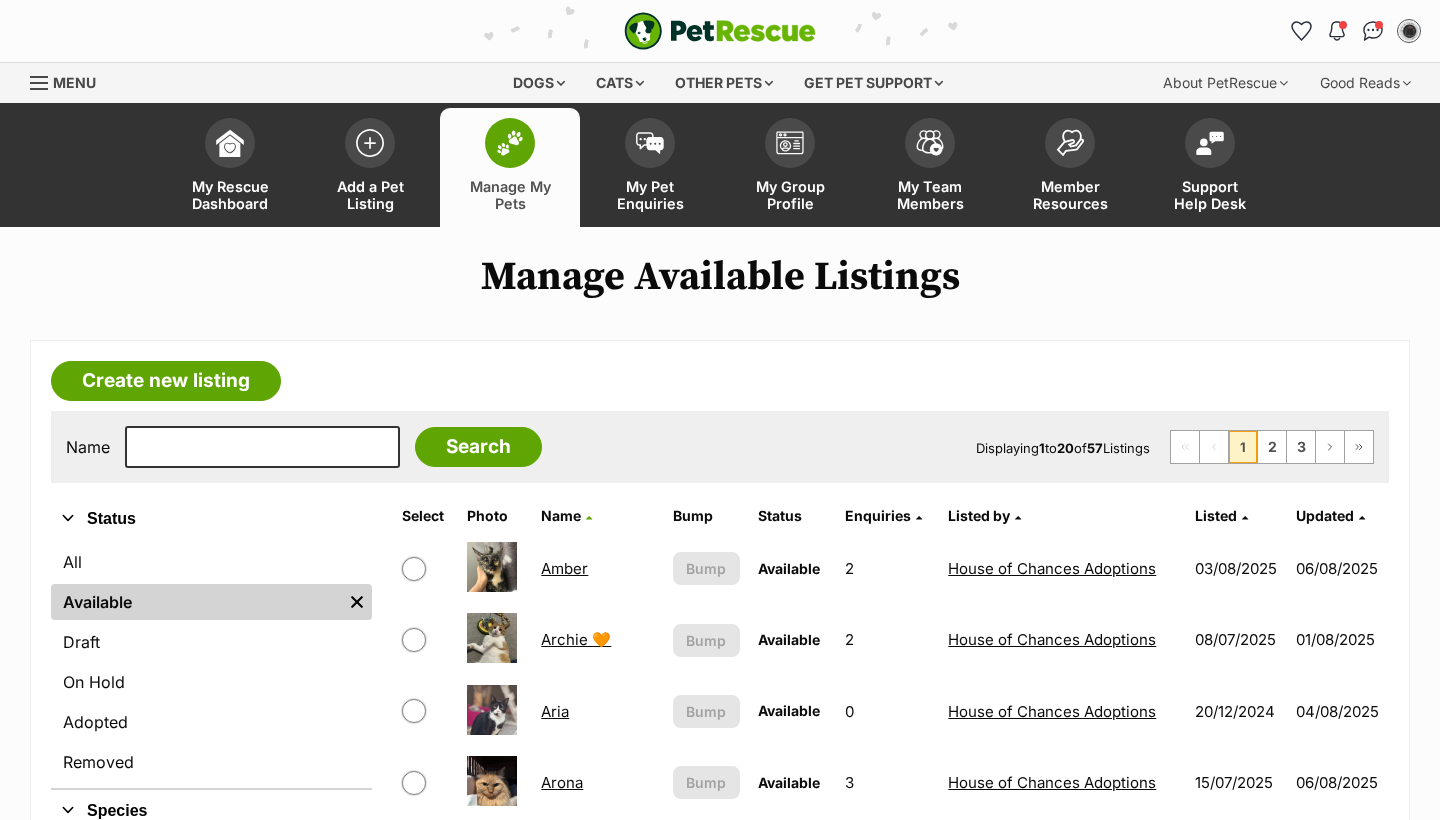 scroll, scrollTop: 0, scrollLeft: 0, axis: both 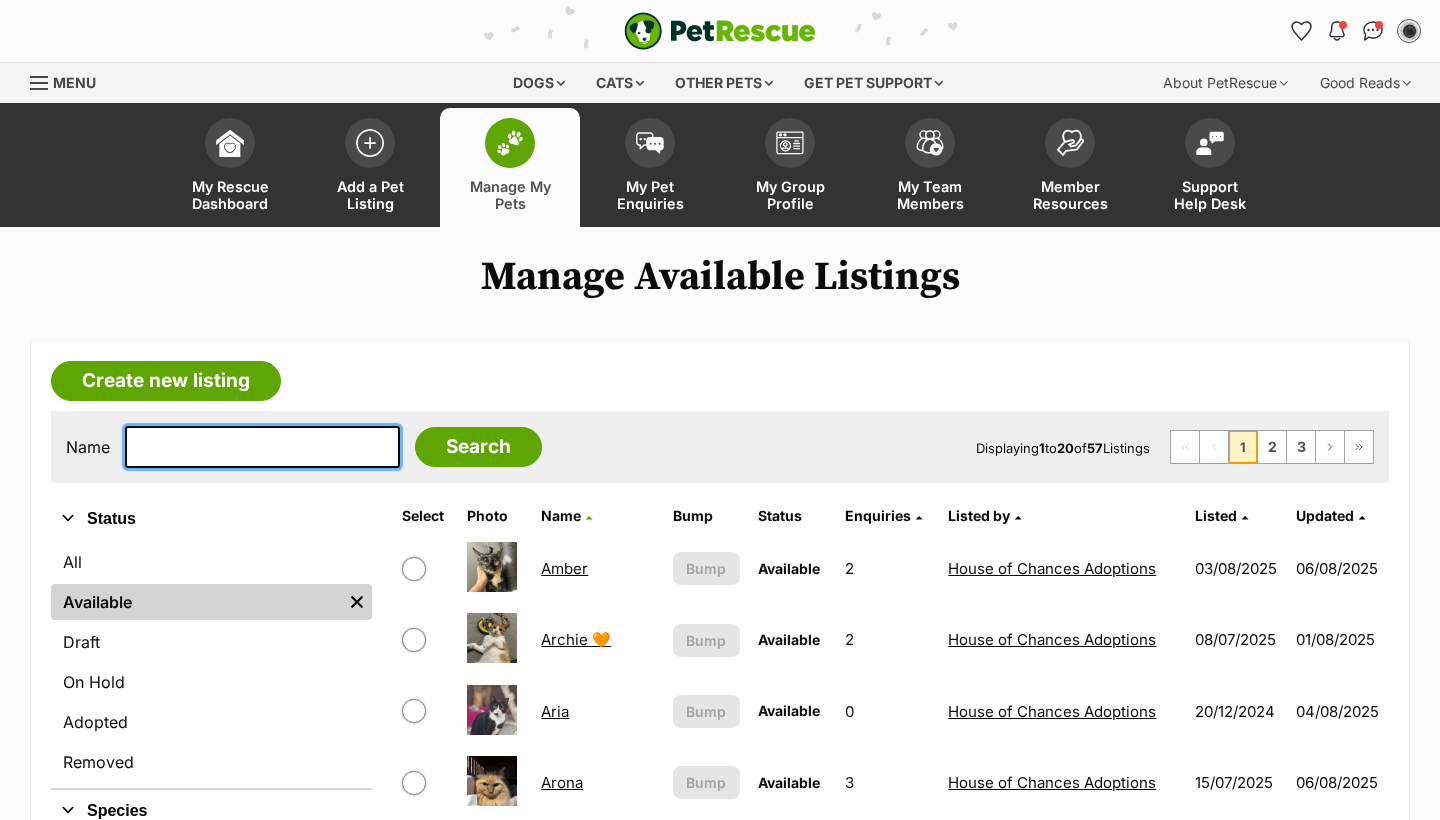 click at bounding box center [262, 447] 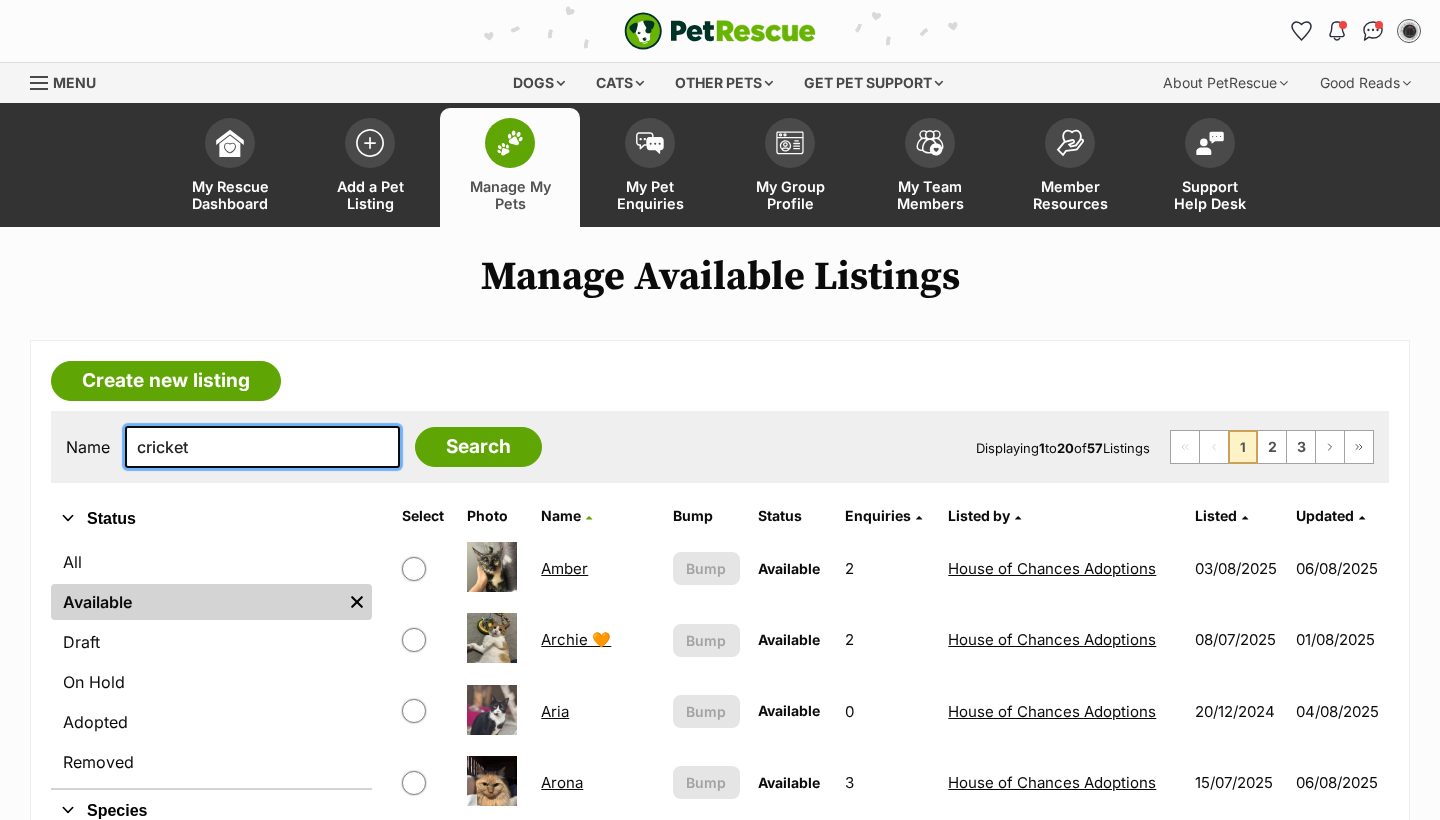type on "cricket" 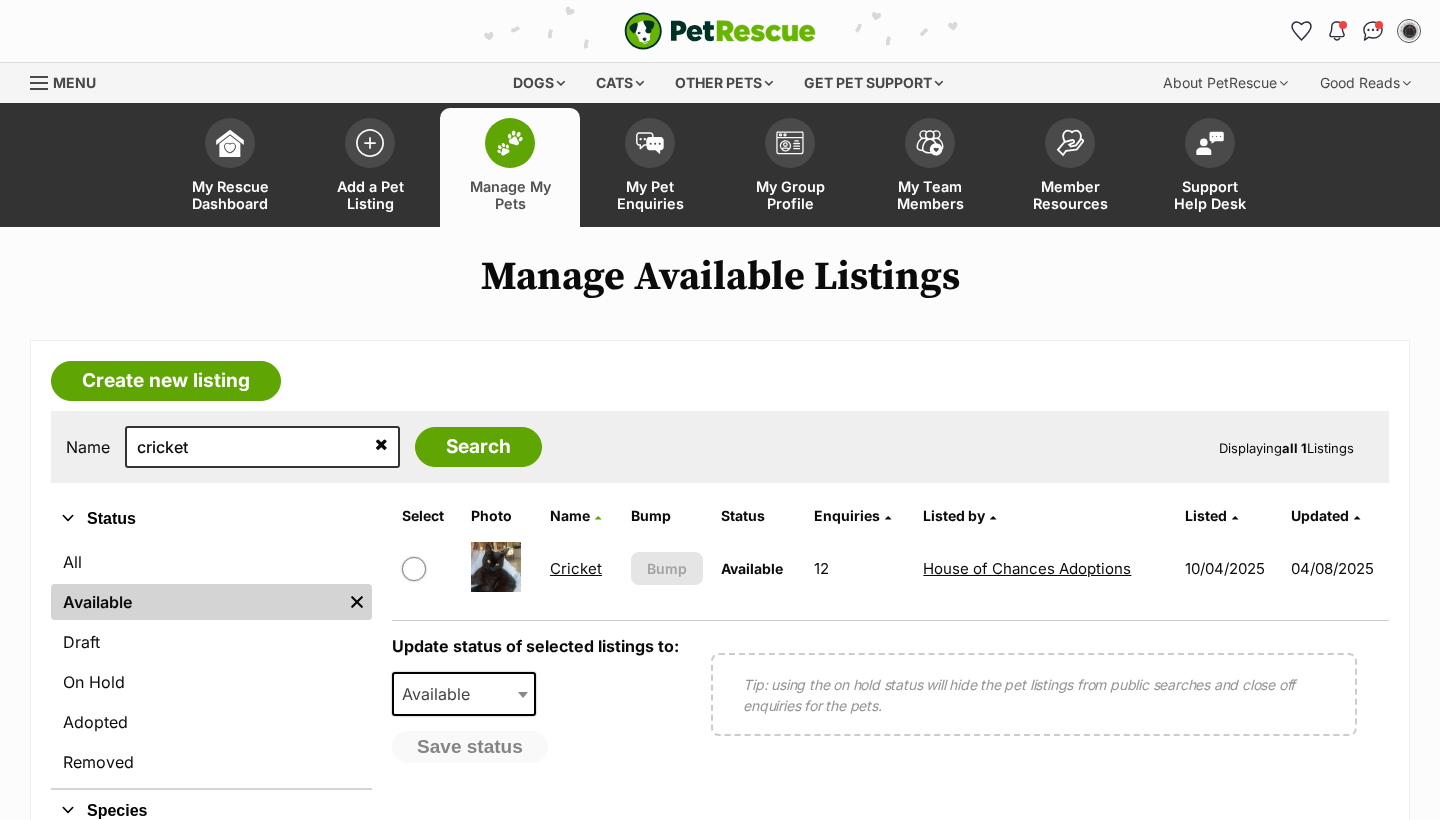 scroll, scrollTop: 0, scrollLeft: 0, axis: both 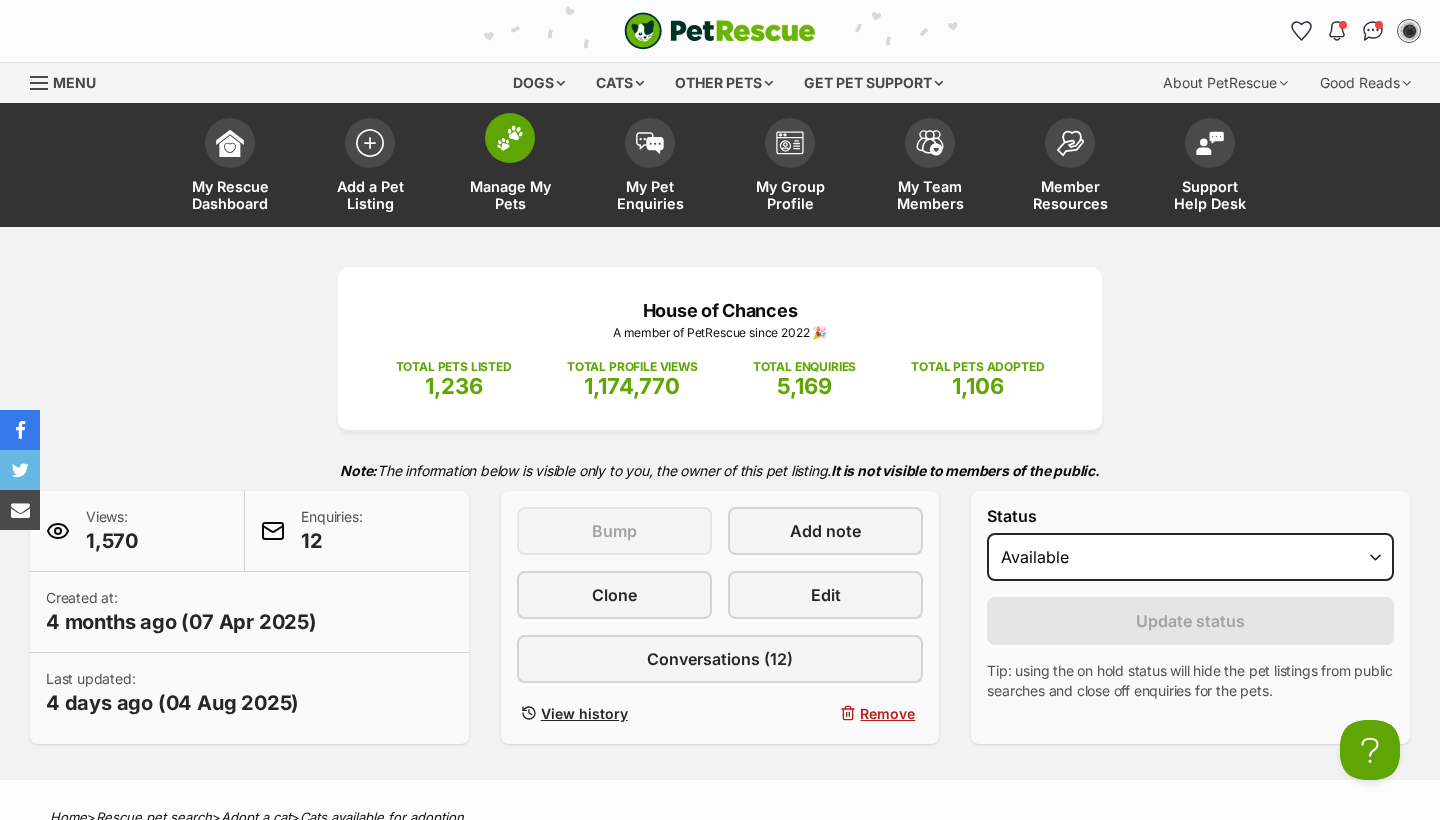click on "Manage My Pets" at bounding box center (510, 167) 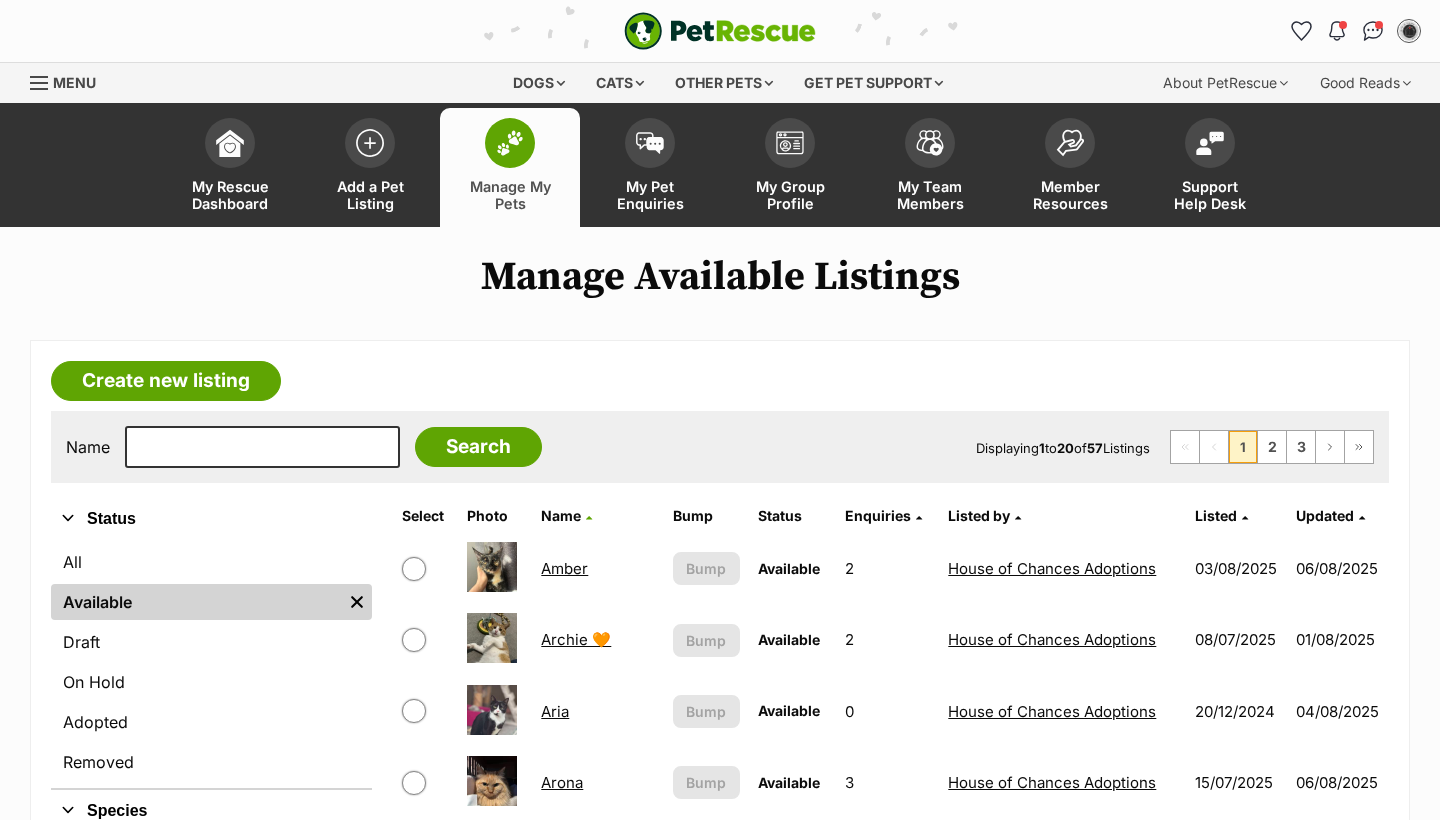 scroll, scrollTop: 0, scrollLeft: 0, axis: both 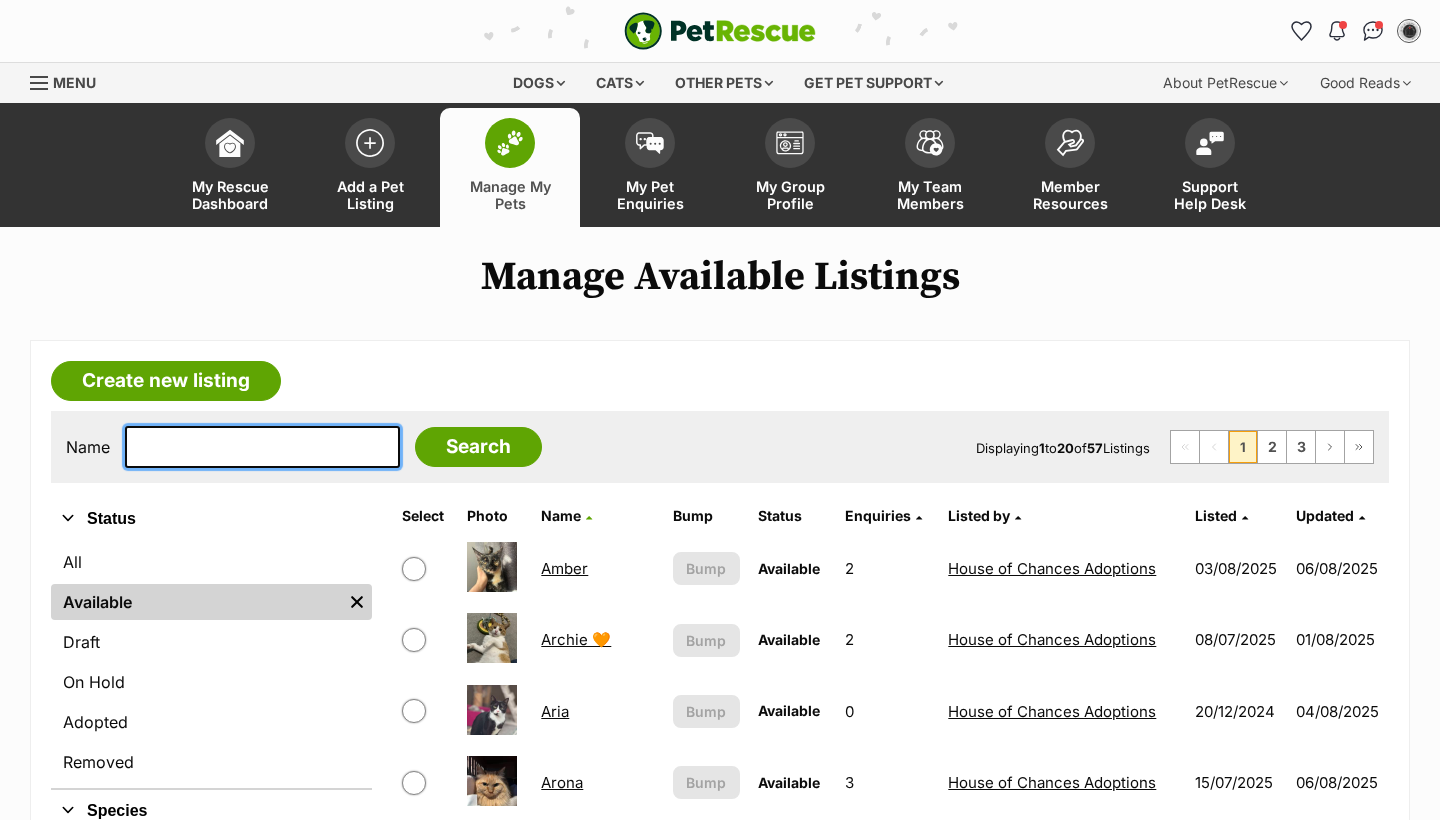 click at bounding box center [262, 447] 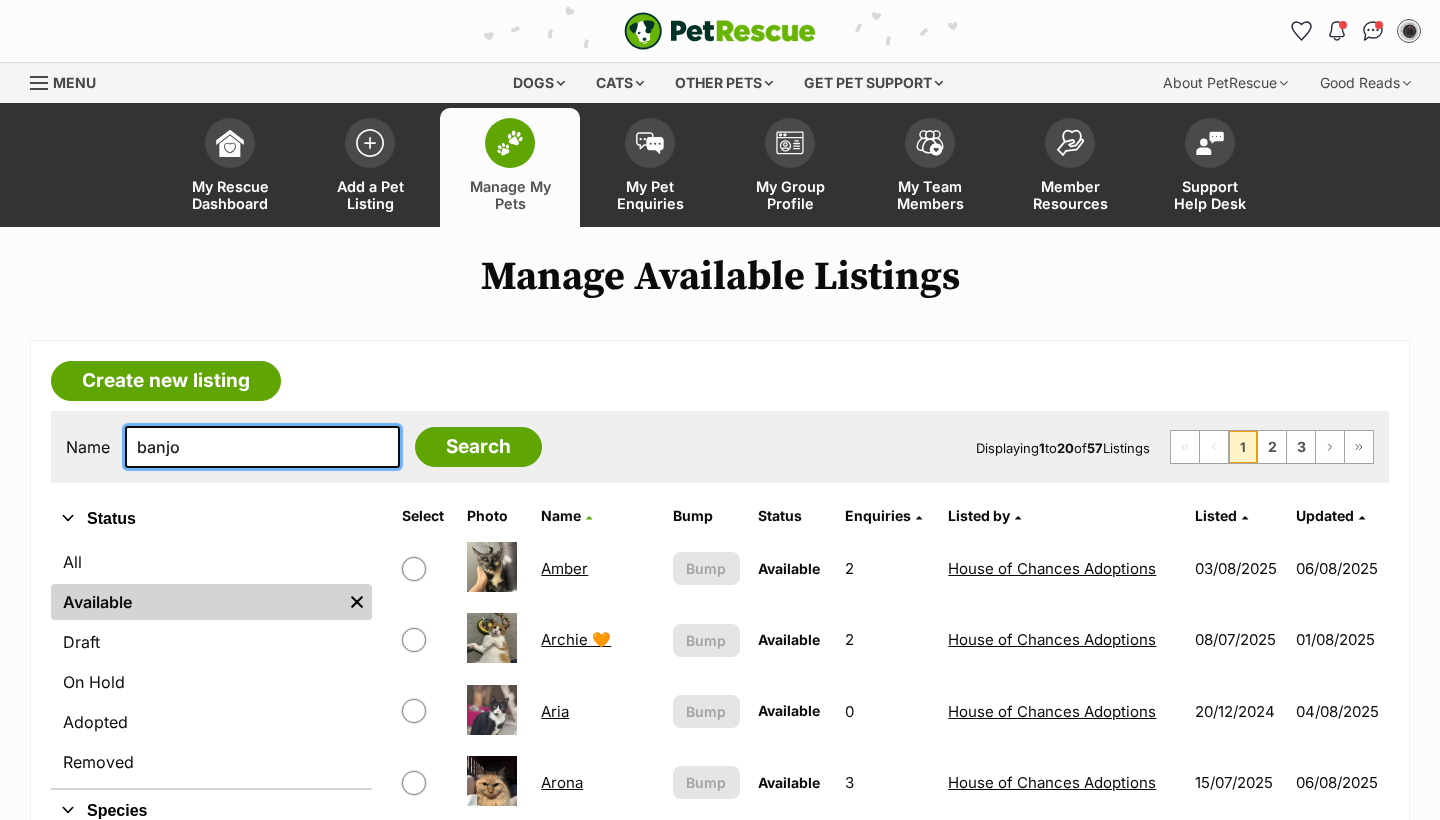 type on "banjo" 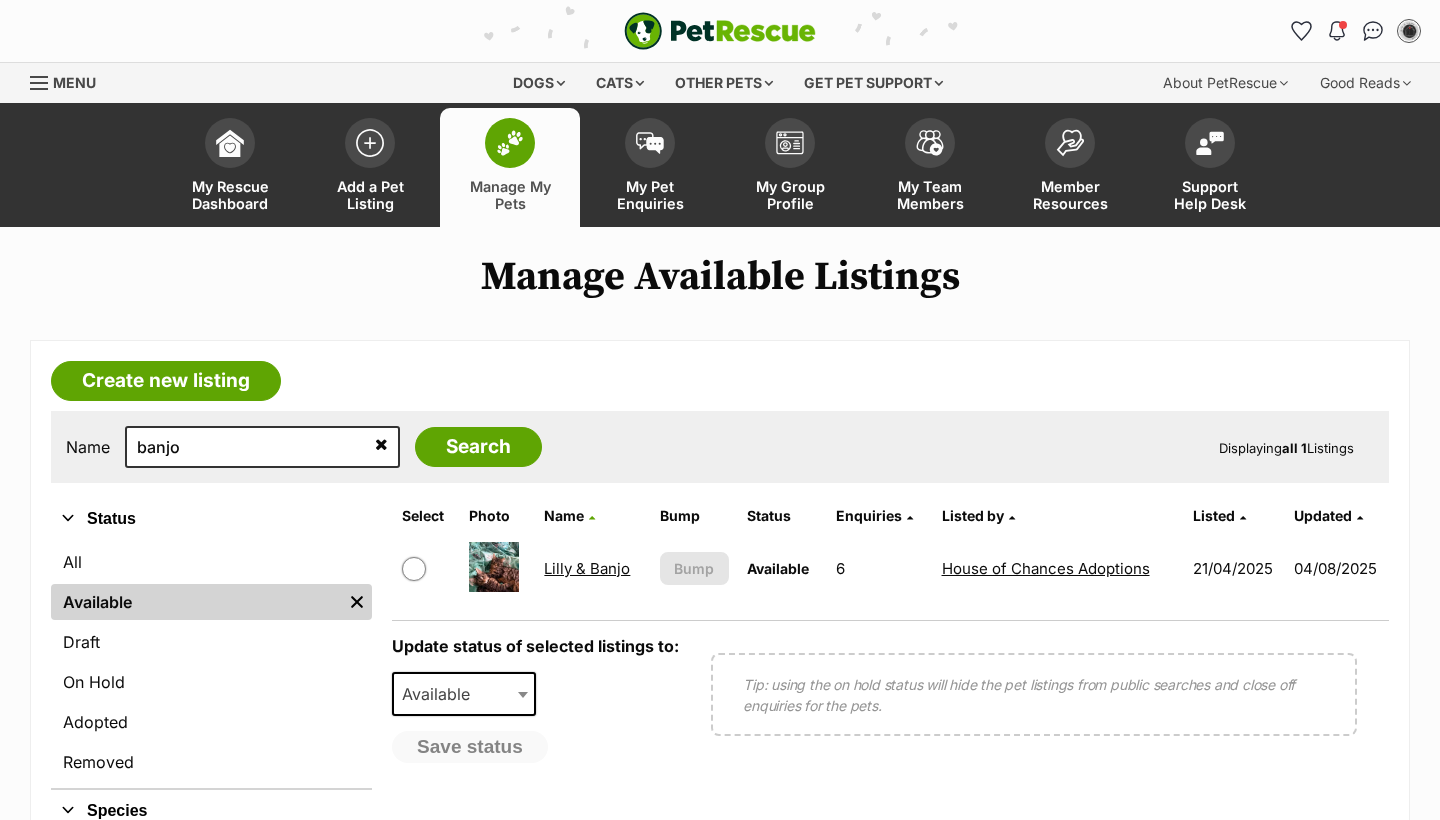 scroll, scrollTop: 18, scrollLeft: 0, axis: vertical 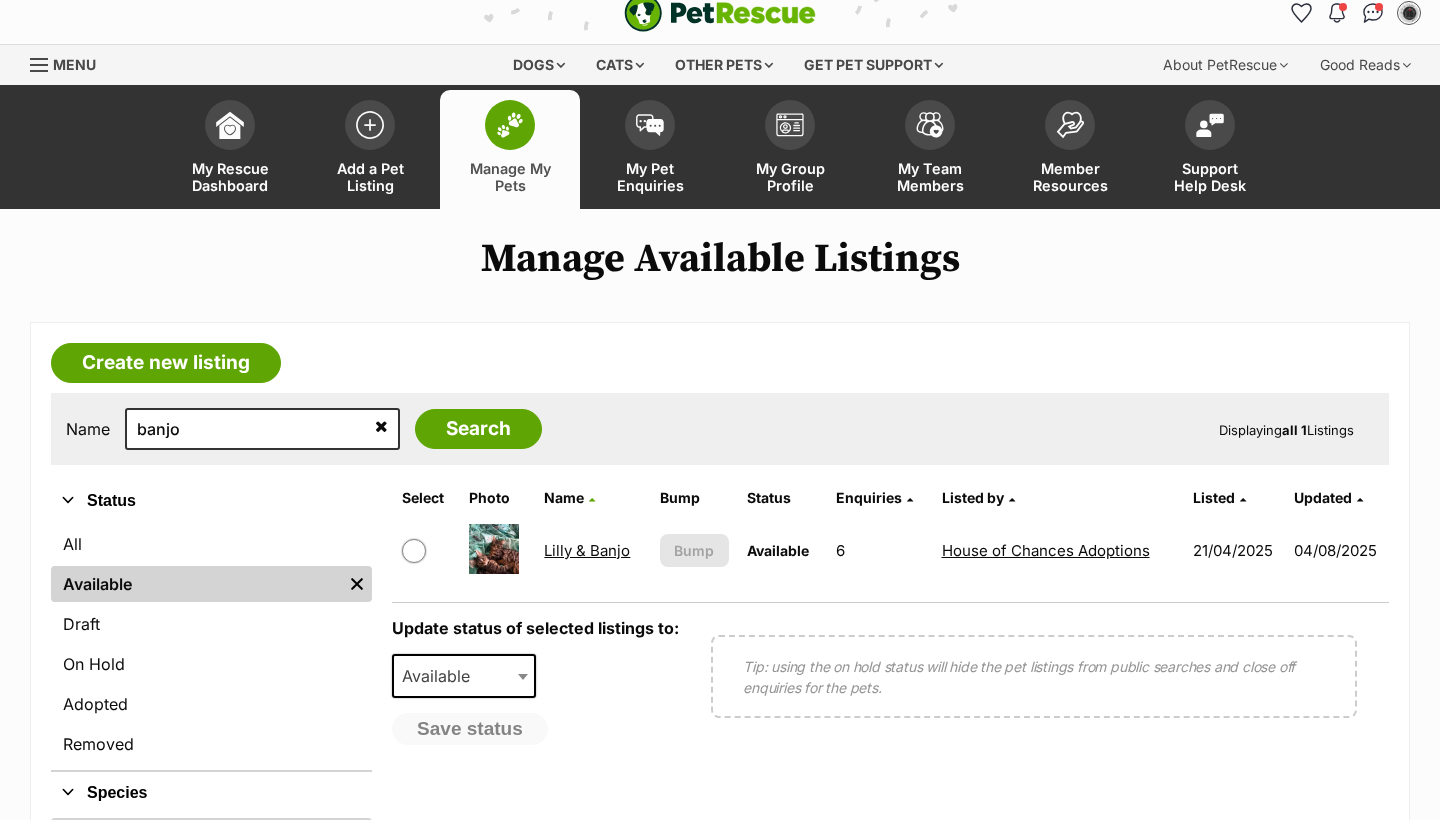 click on "Lilly & Banjo" at bounding box center (587, 550) 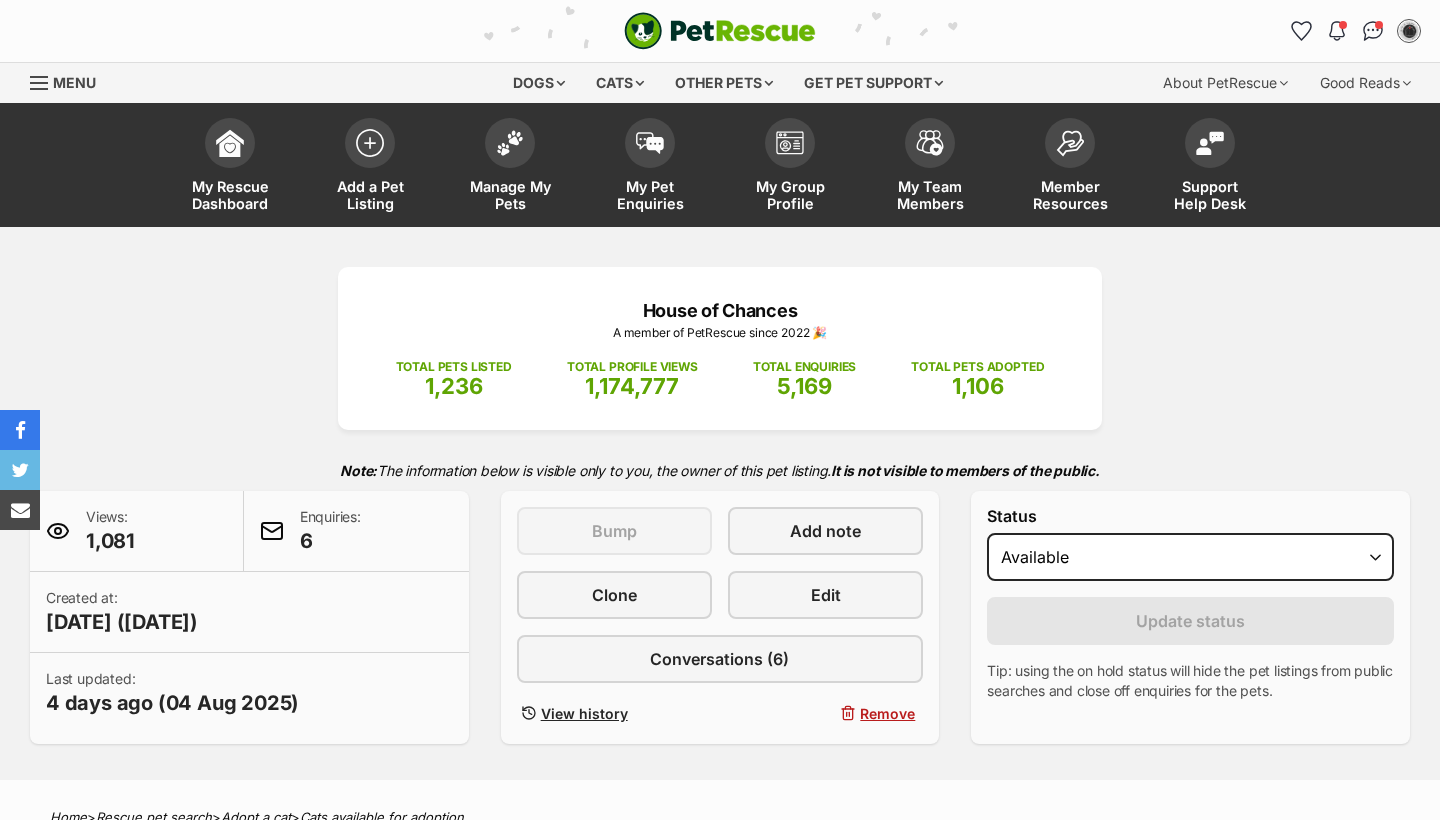 scroll, scrollTop: 549, scrollLeft: 0, axis: vertical 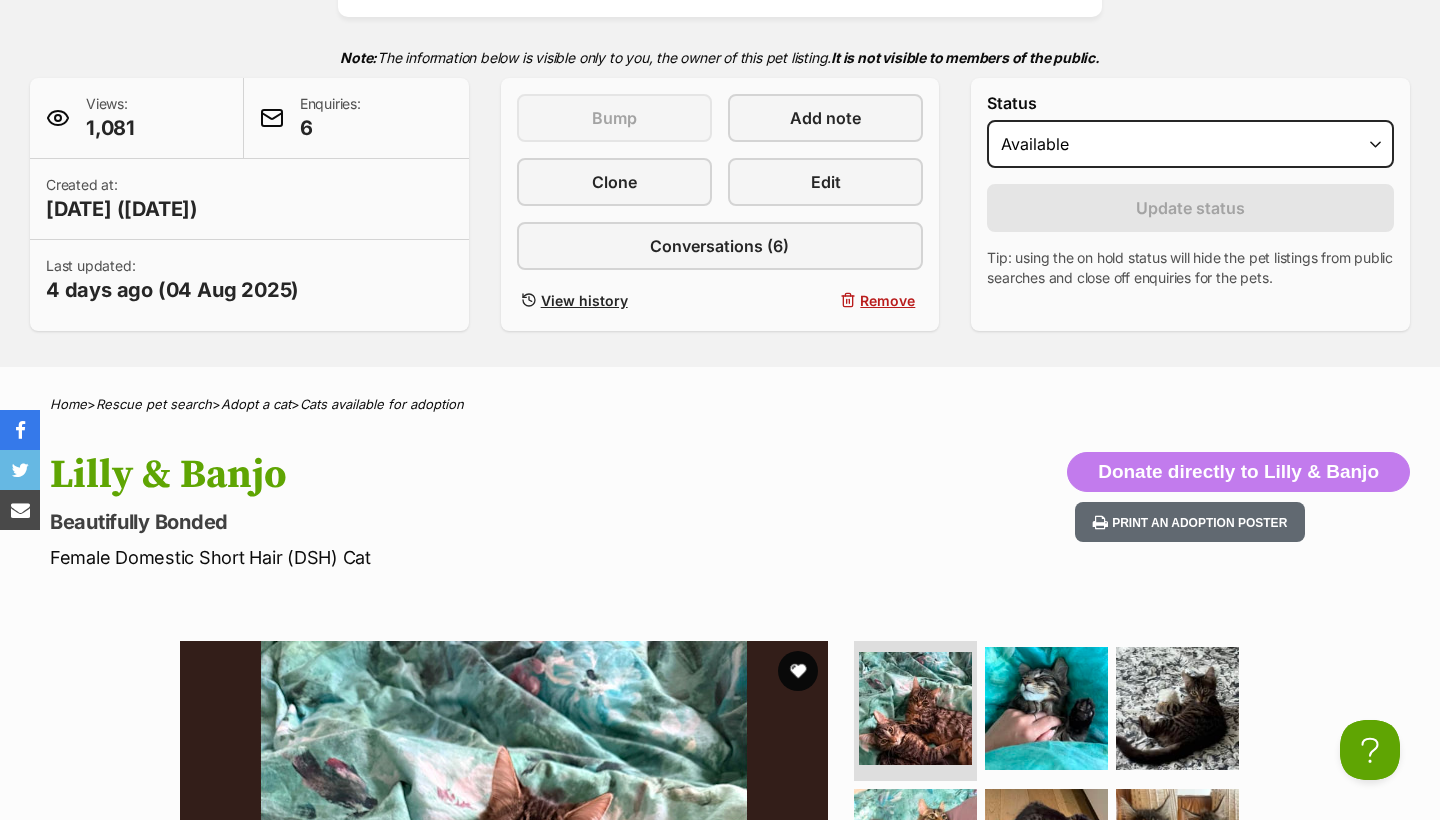 click on "Status
Draft - not available as listing has enquires
Available
On hold
Adopted" at bounding box center (1190, 131) 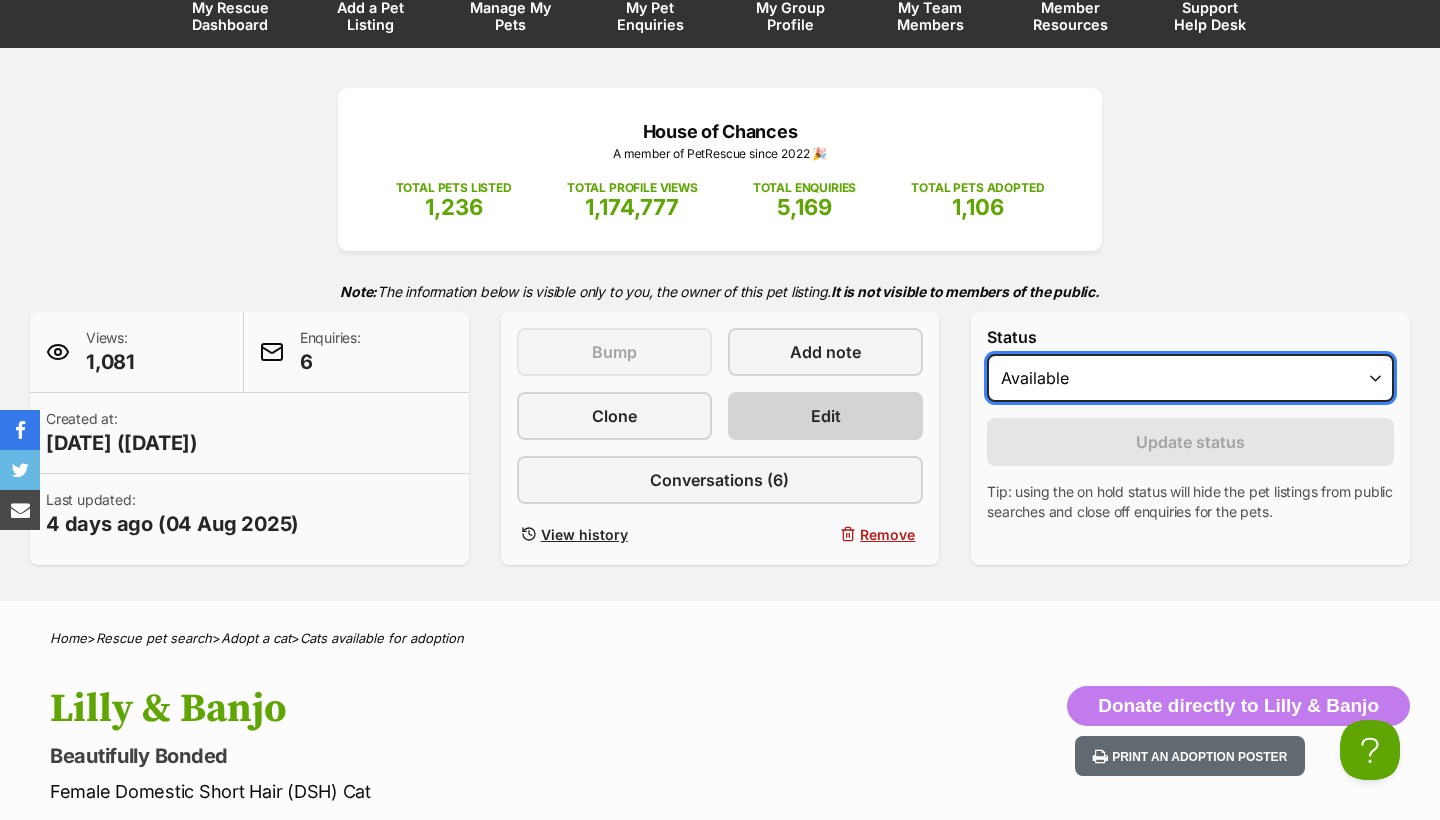 scroll, scrollTop: 0, scrollLeft: 0, axis: both 